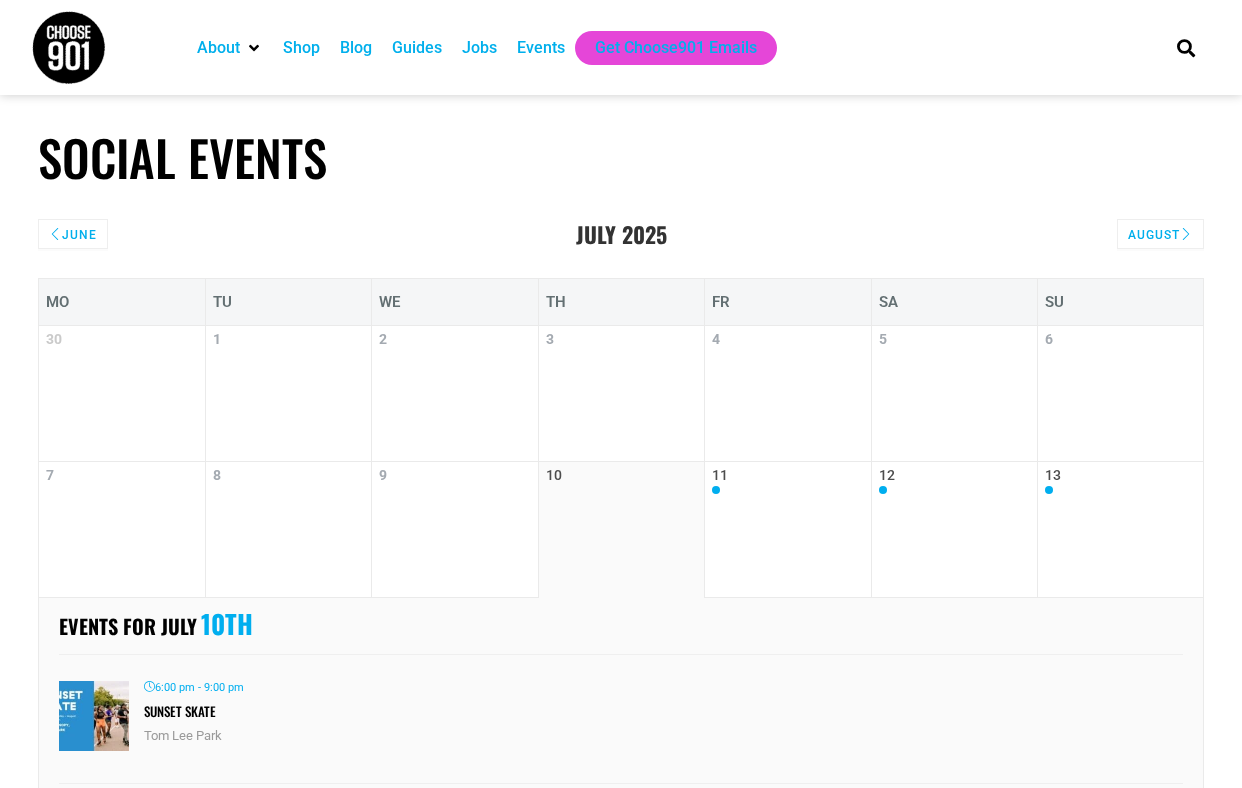 scroll, scrollTop: 0, scrollLeft: 0, axis: both 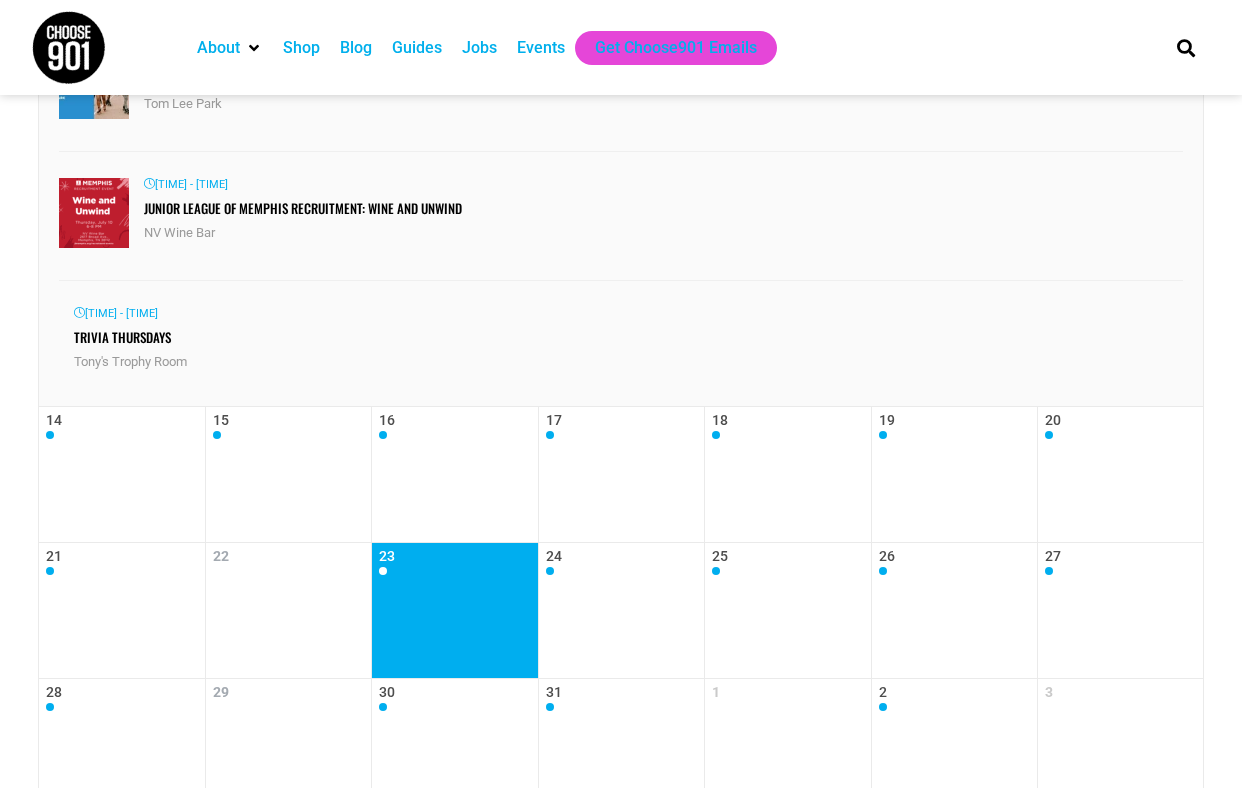 click on "23" at bounding box center [455, 610] 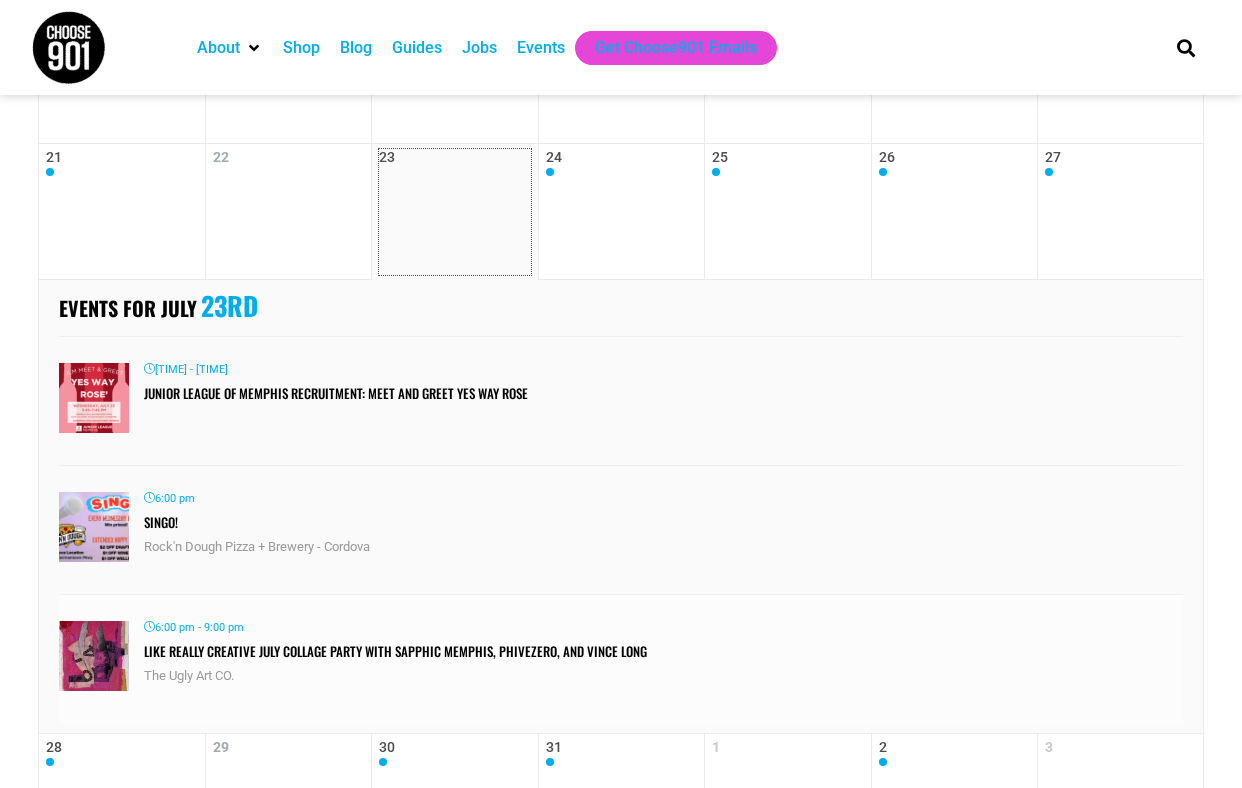 scroll, scrollTop: 475, scrollLeft: 0, axis: vertical 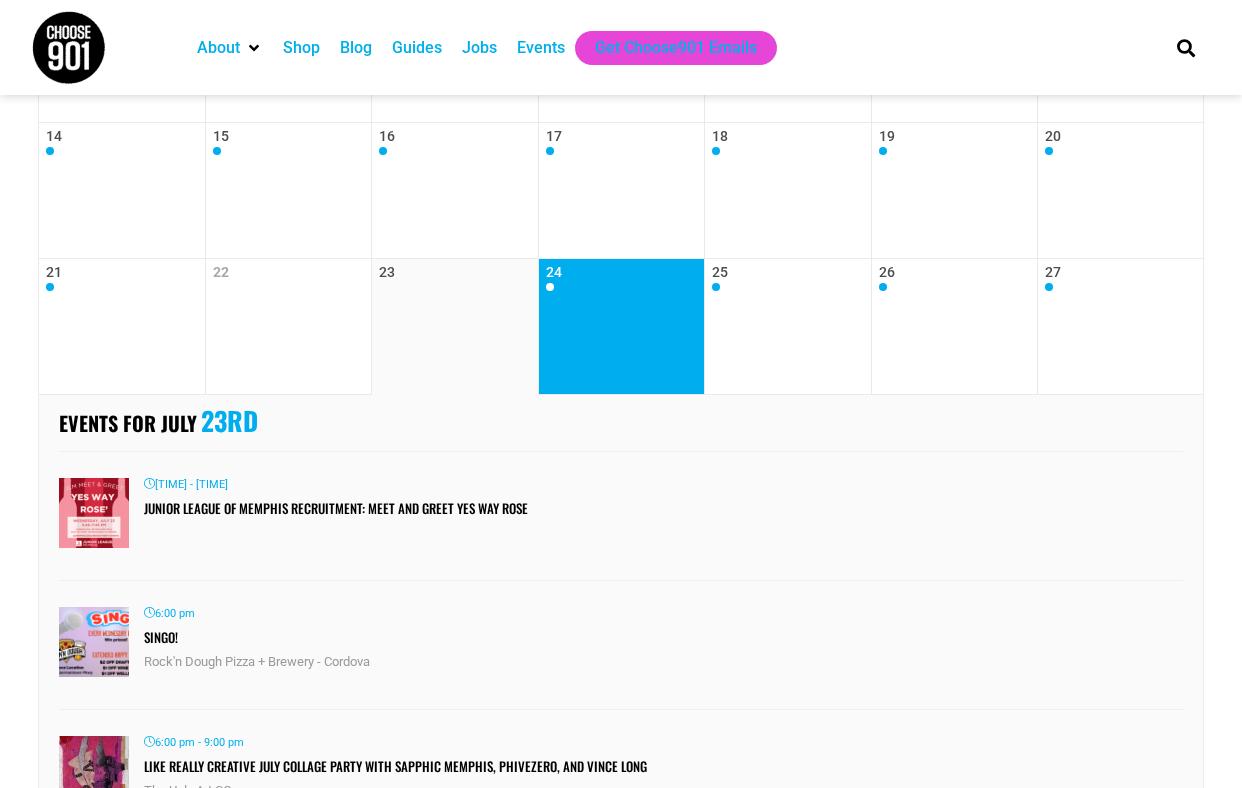 click on "24" at bounding box center (622, 326) 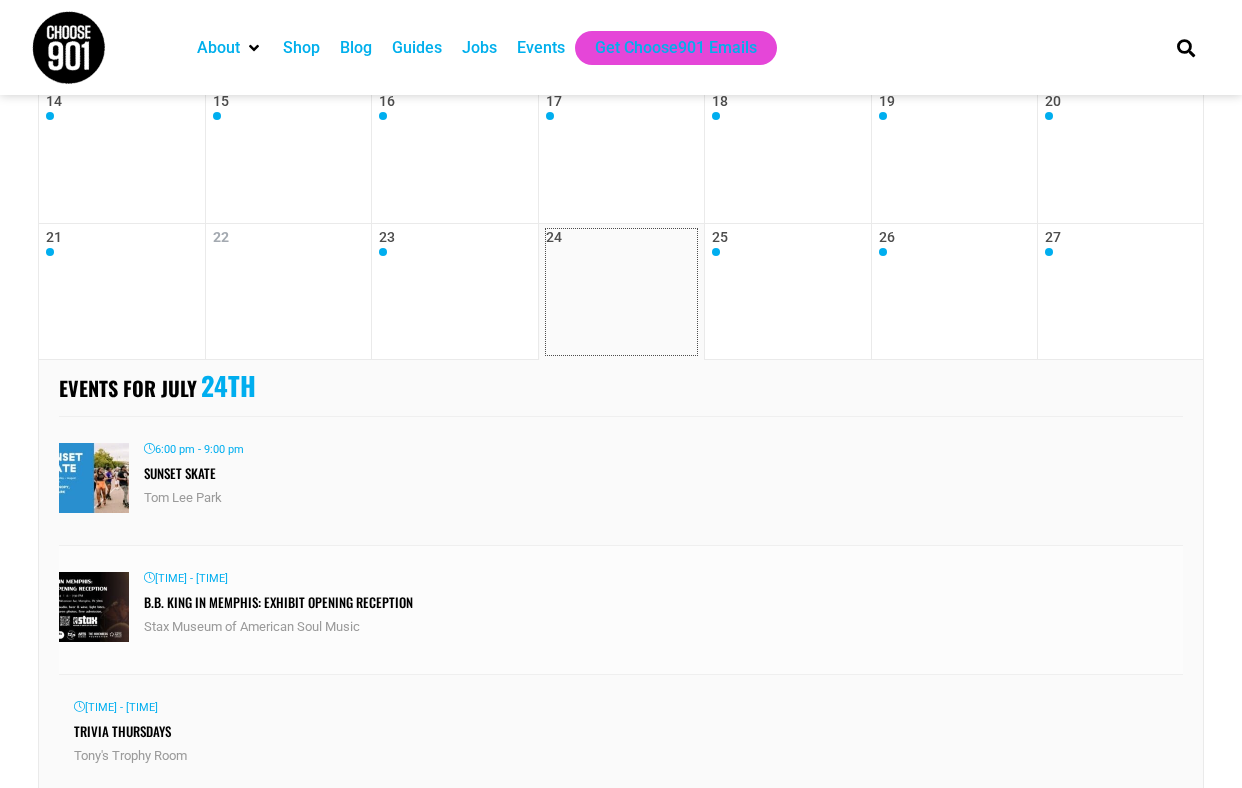 scroll, scrollTop: 512, scrollLeft: 0, axis: vertical 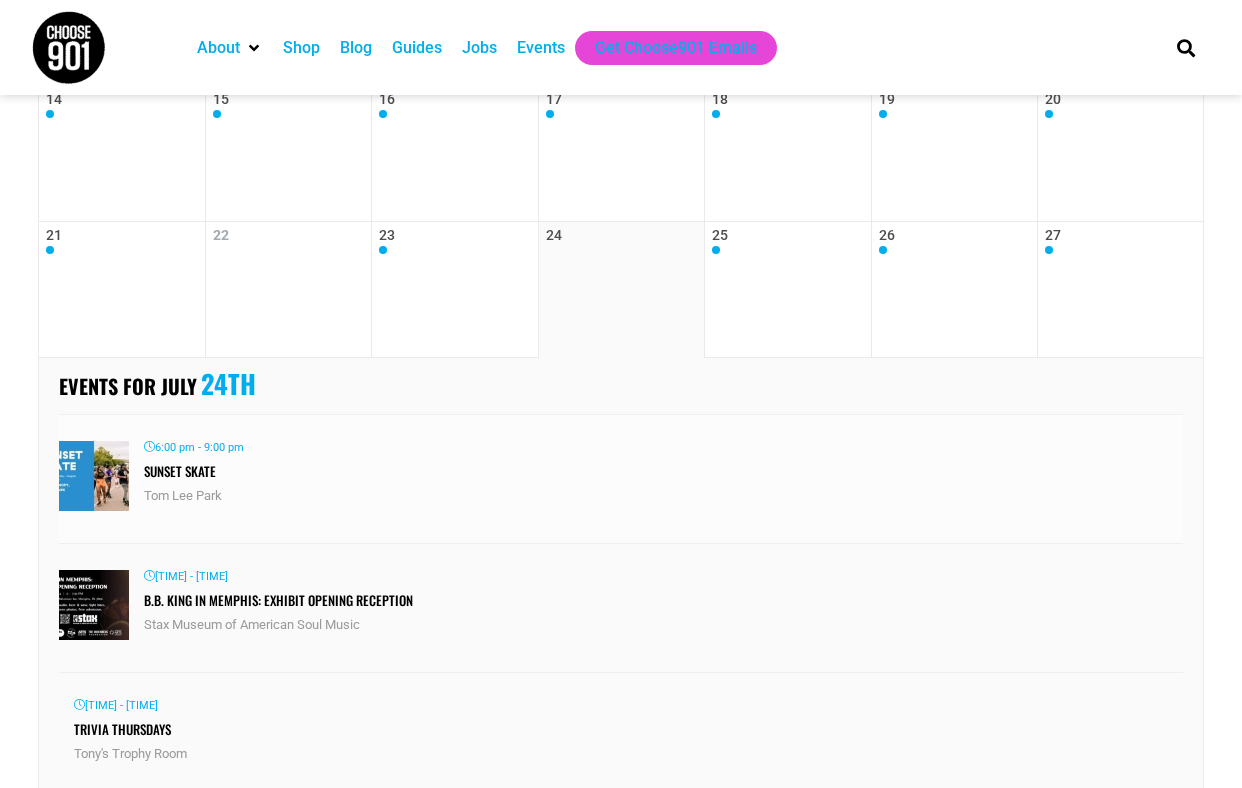 click on "Sunset Skate" at bounding box center (180, 471) 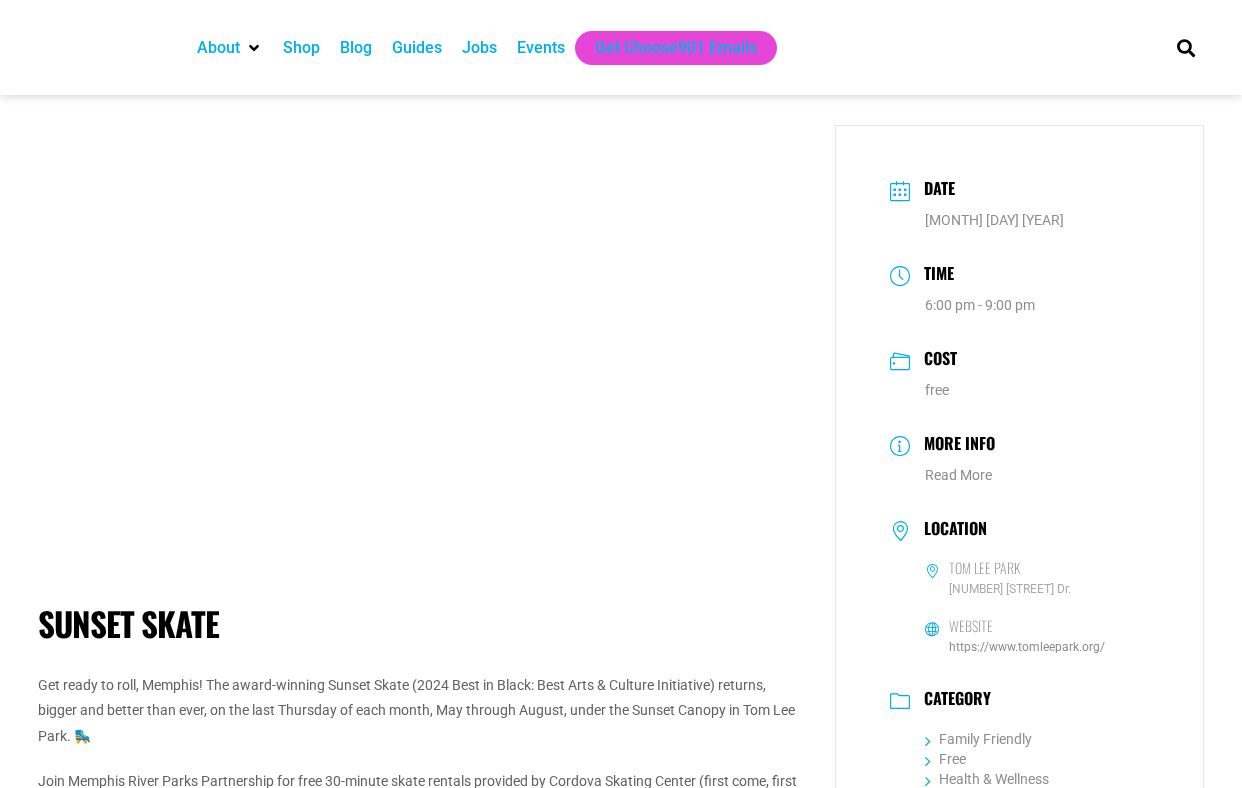 scroll, scrollTop: 0, scrollLeft: 0, axis: both 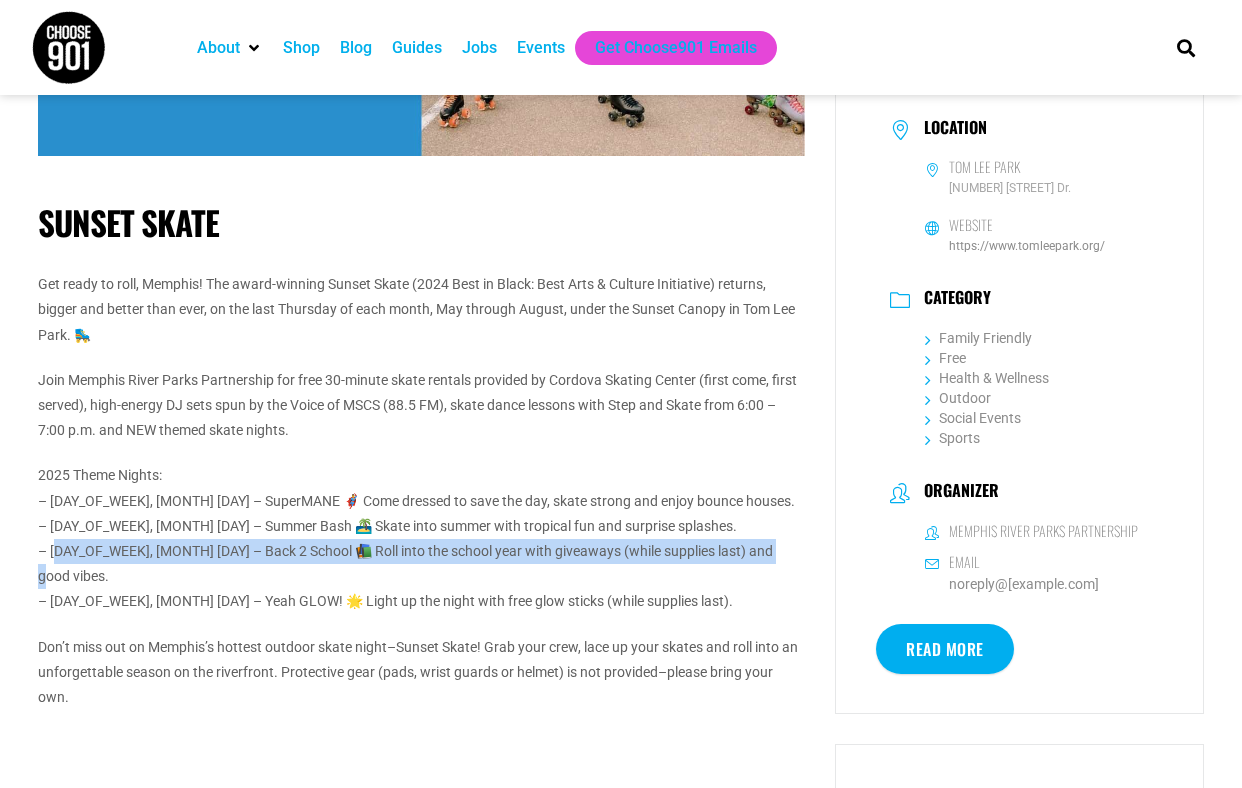 drag, startPoint x: 52, startPoint y: 548, endPoint x: 759, endPoint y: 549, distance: 707.00073 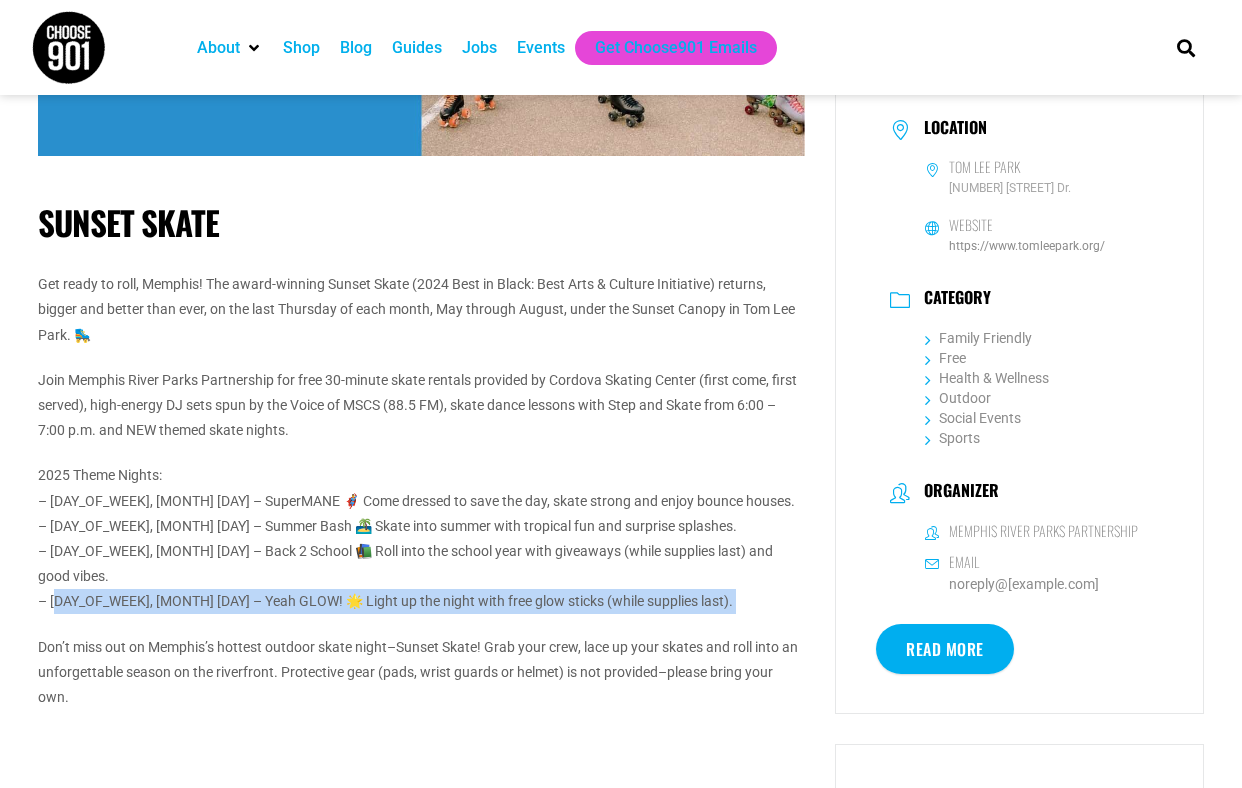 drag, startPoint x: 51, startPoint y: 577, endPoint x: 665, endPoint y: 595, distance: 614.2638 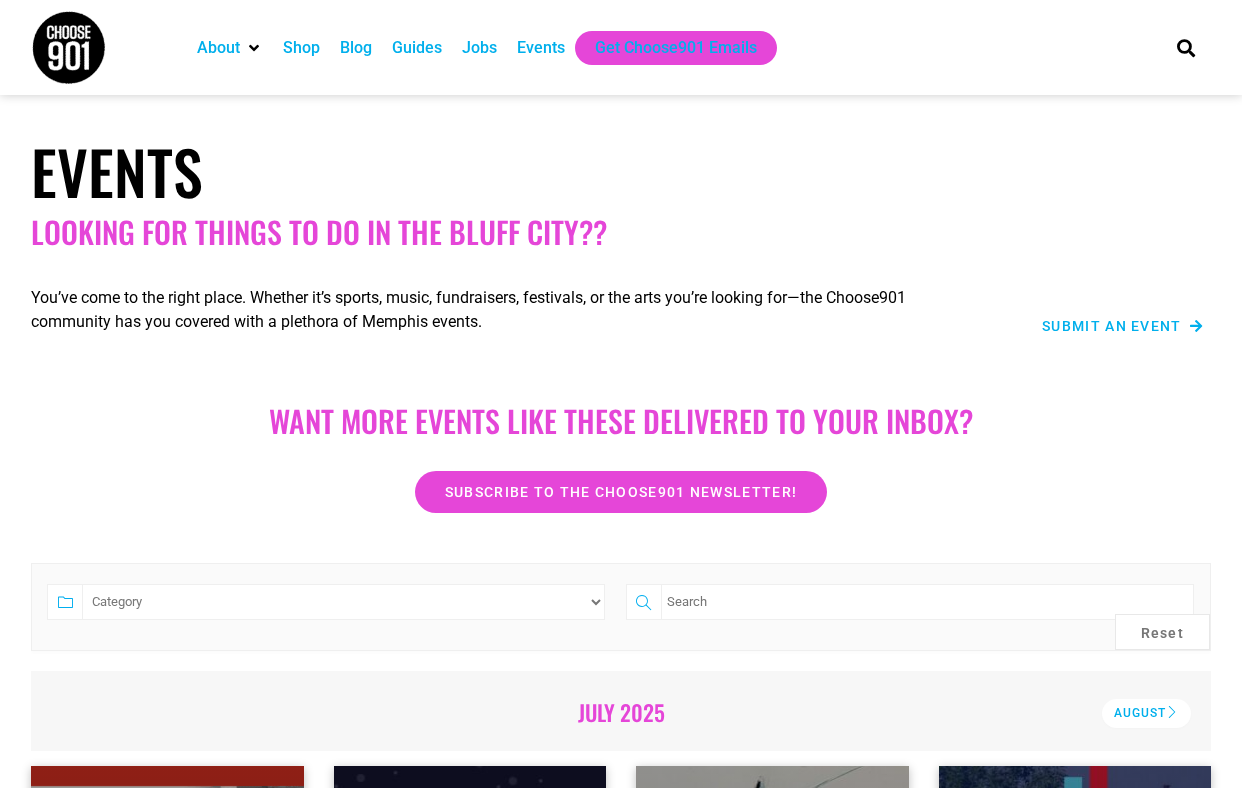 scroll, scrollTop: 0, scrollLeft: 0, axis: both 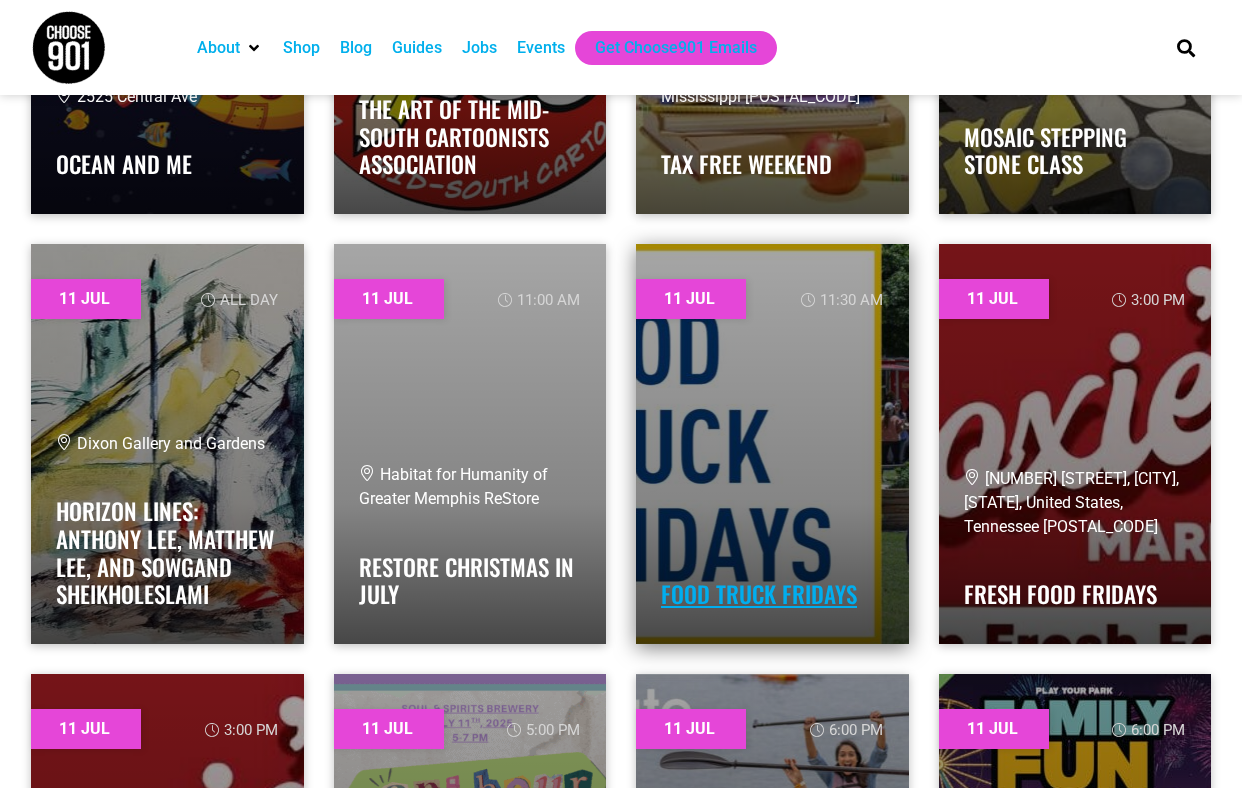 click on "Food Truck Fridays" at bounding box center (759, 594) 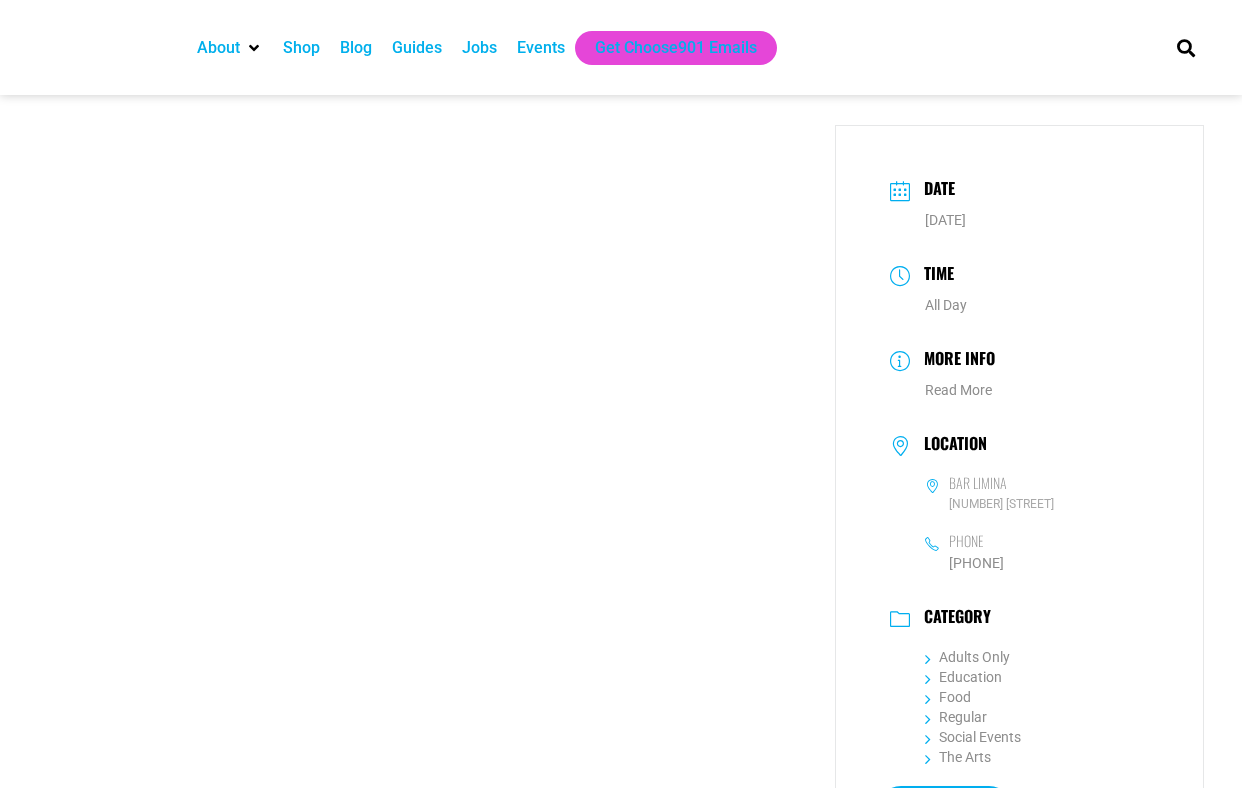 scroll, scrollTop: 0, scrollLeft: 0, axis: both 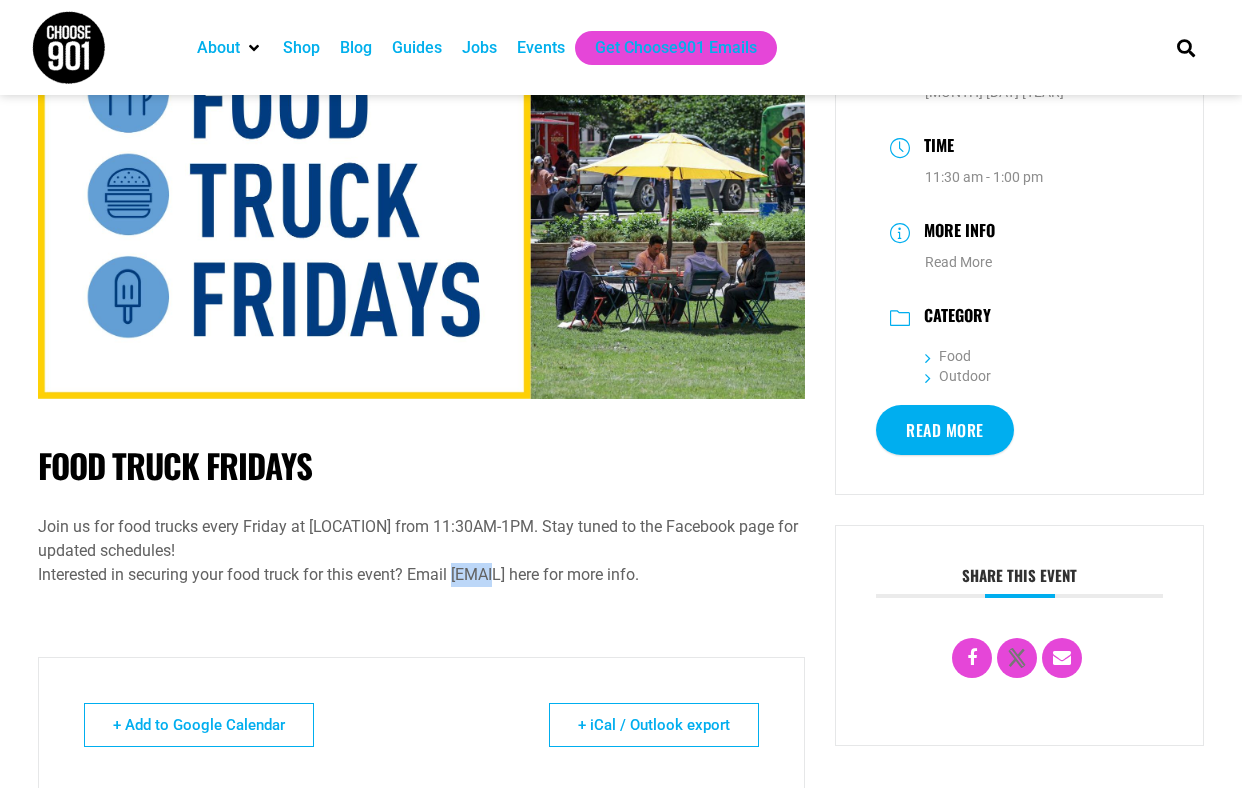 drag, startPoint x: 463, startPoint y: 575, endPoint x: 512, endPoint y: 574, distance: 49.010204 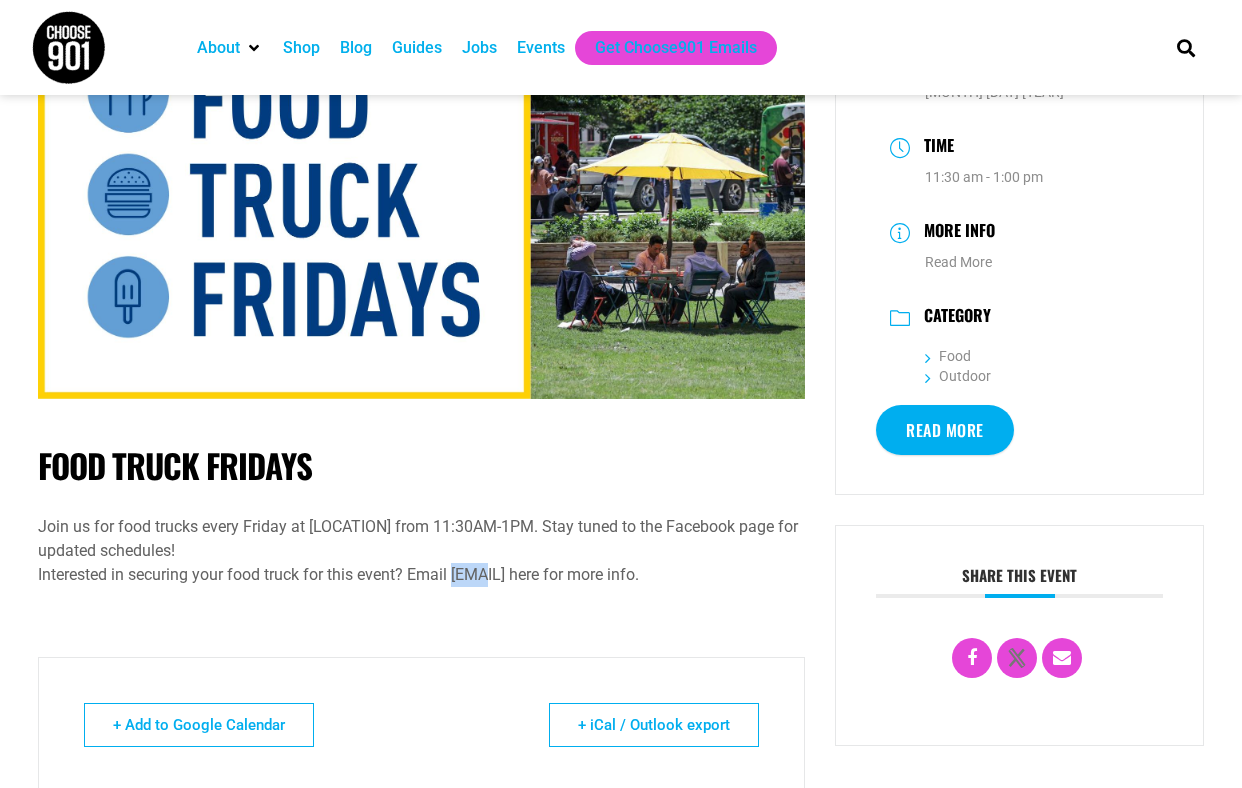 copy on "MMDC" 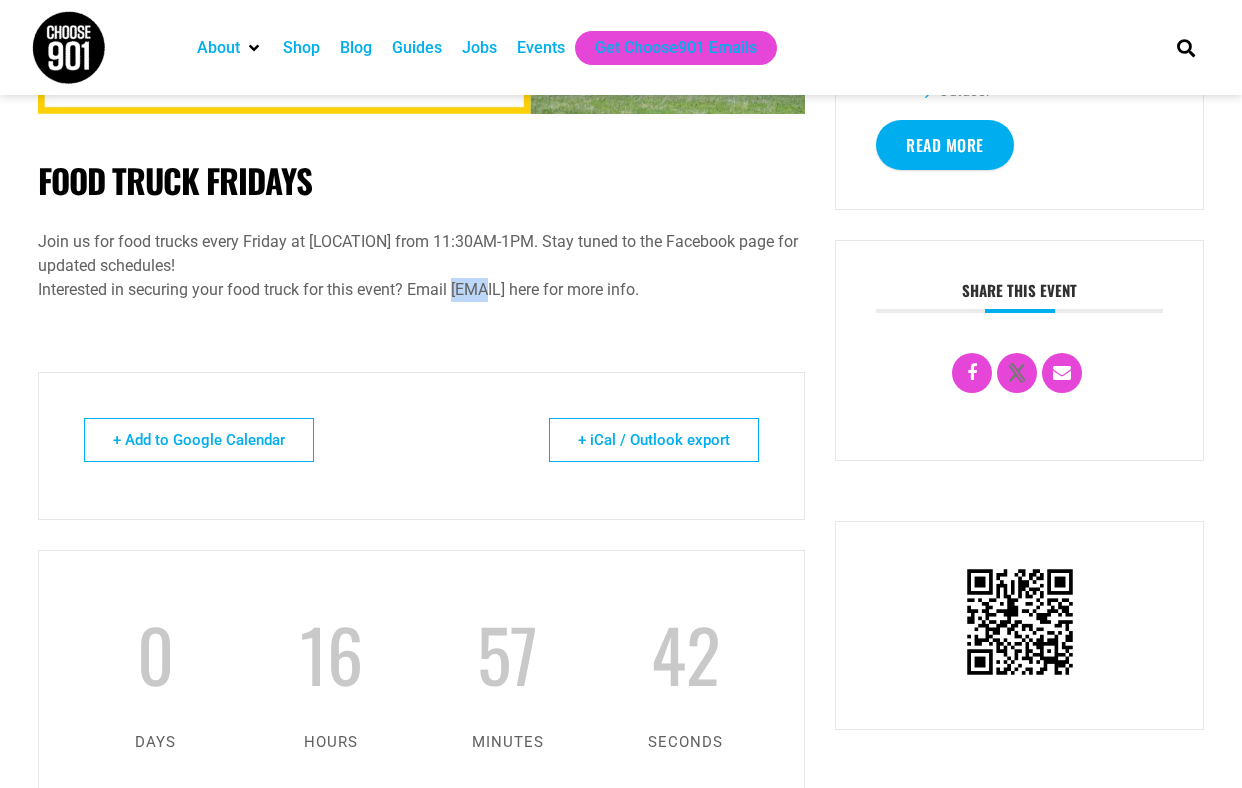 scroll, scrollTop: 408, scrollLeft: 0, axis: vertical 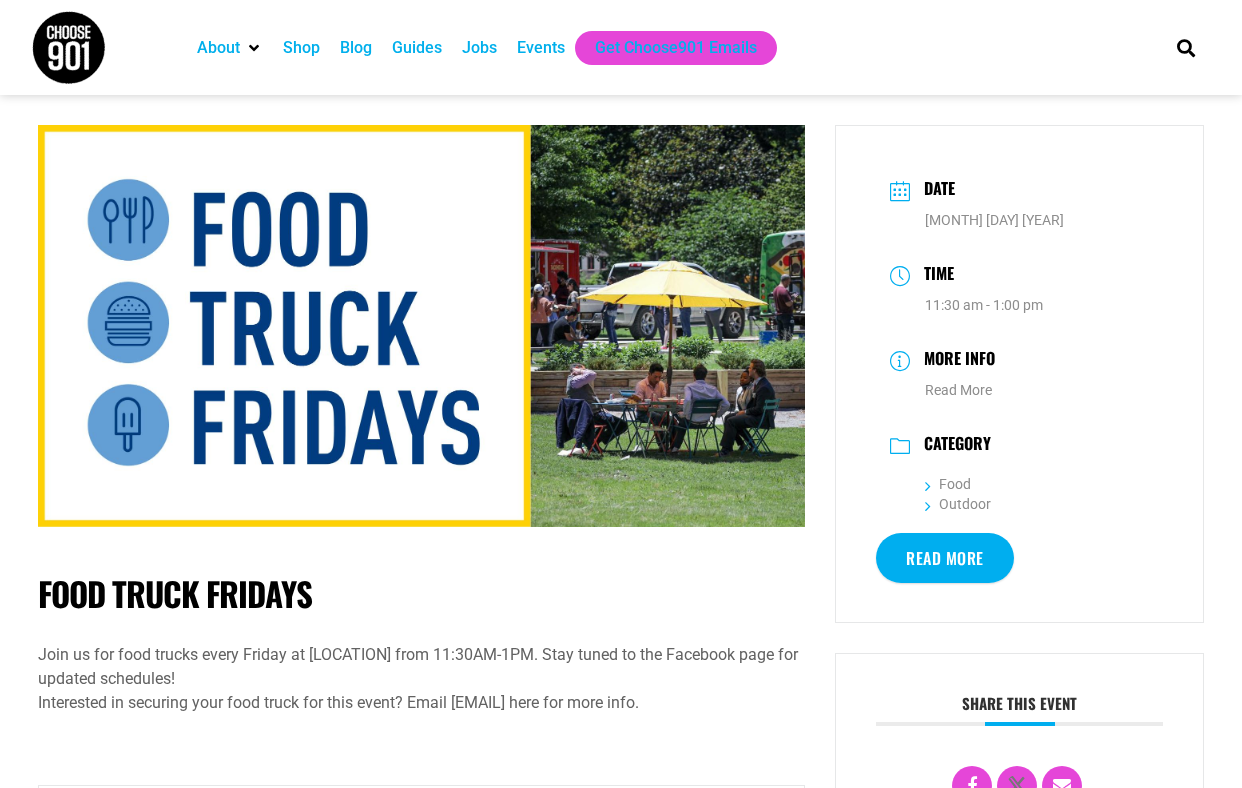 click on "Events" at bounding box center [541, 48] 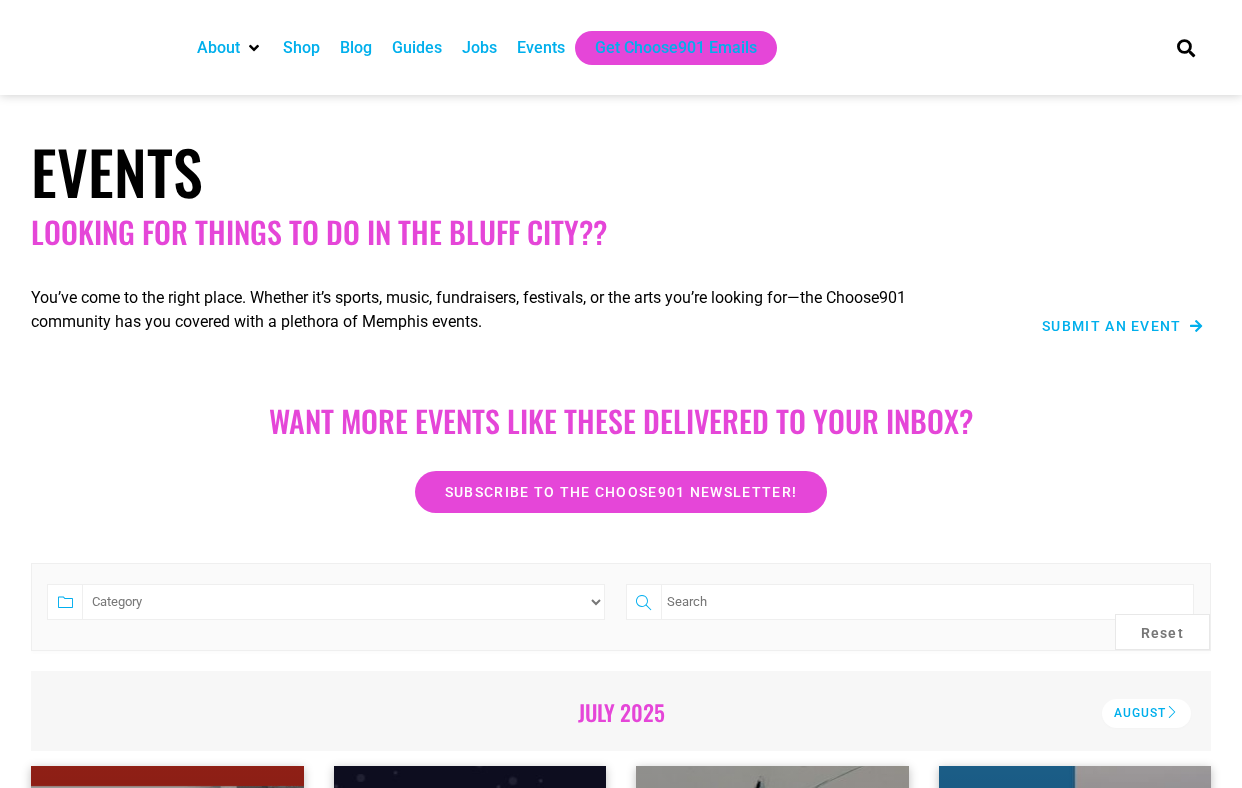 scroll, scrollTop: 0, scrollLeft: 0, axis: both 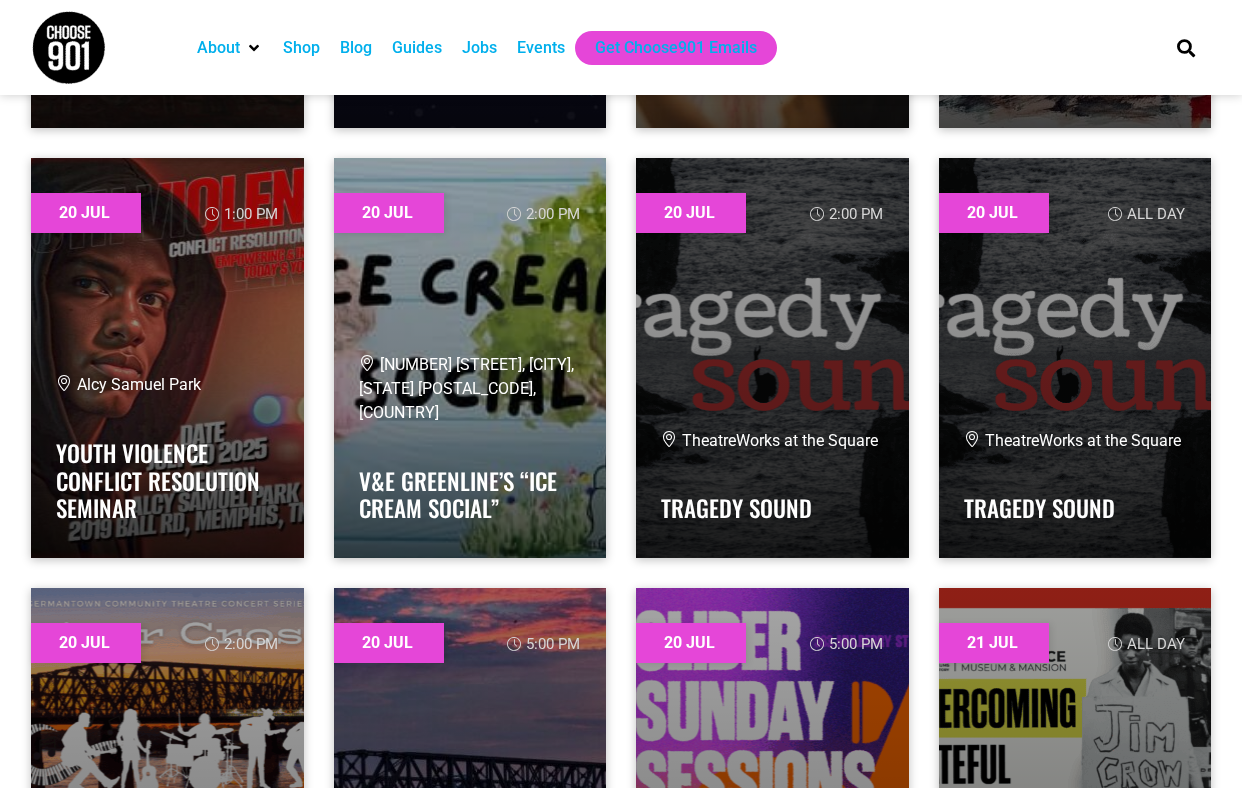 click on "About
Contact Us
Donate
Shop
Blog
Guides
Jobs
Events
Get Choose901 Emails" at bounding box center [665, 48] 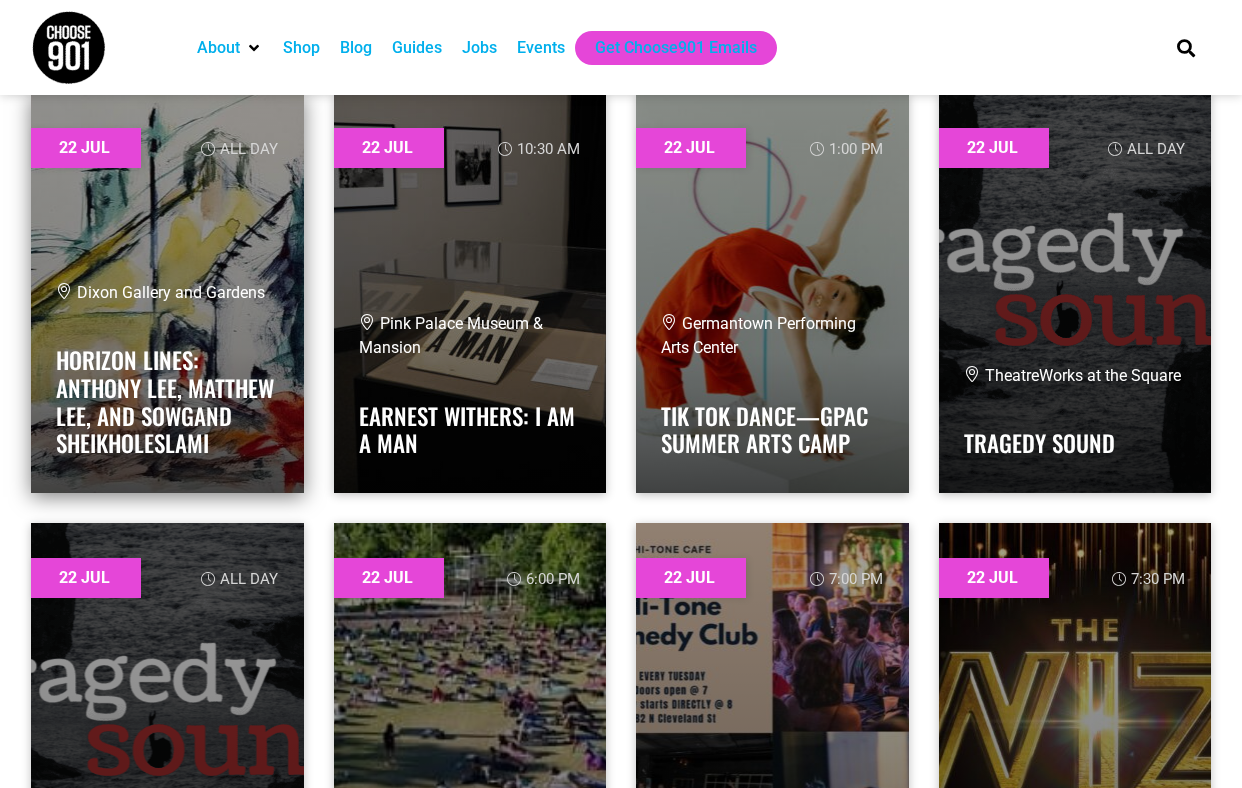 scroll, scrollTop: 26044, scrollLeft: 0, axis: vertical 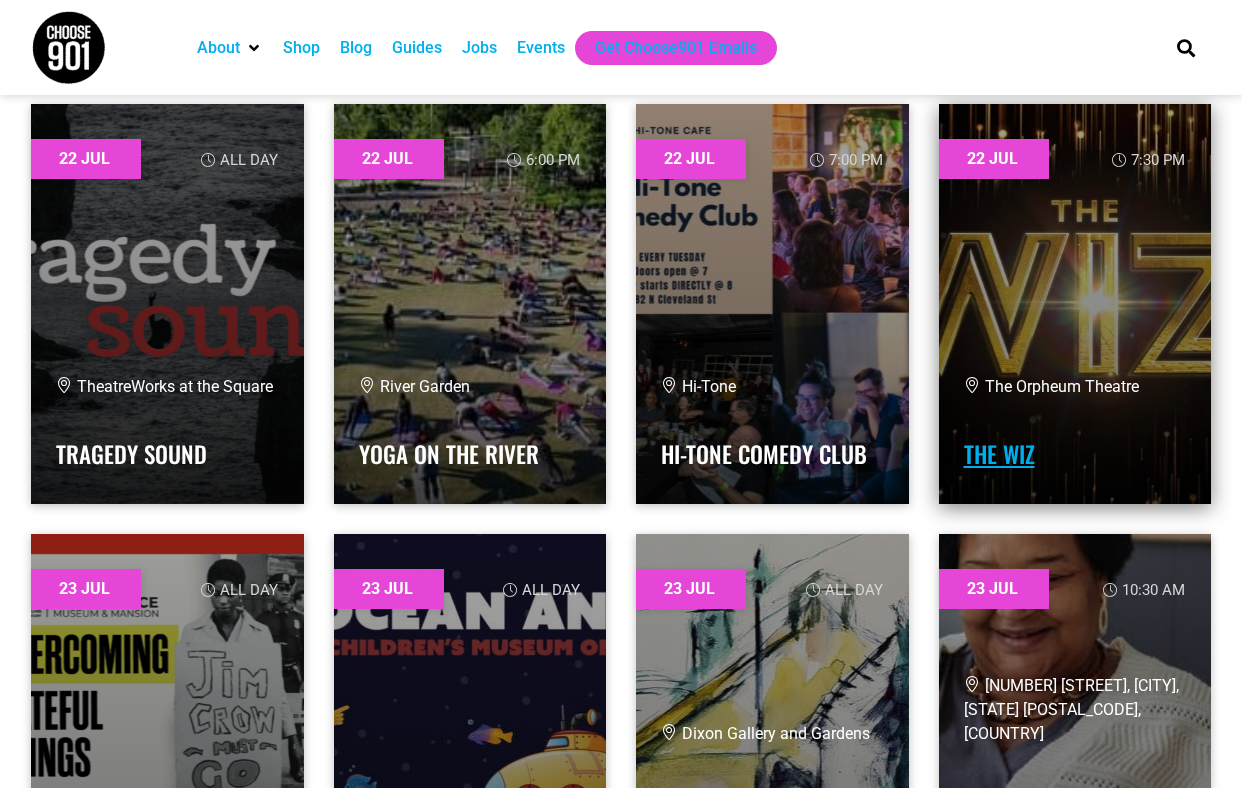 click on "The Wiz" at bounding box center [999, 454] 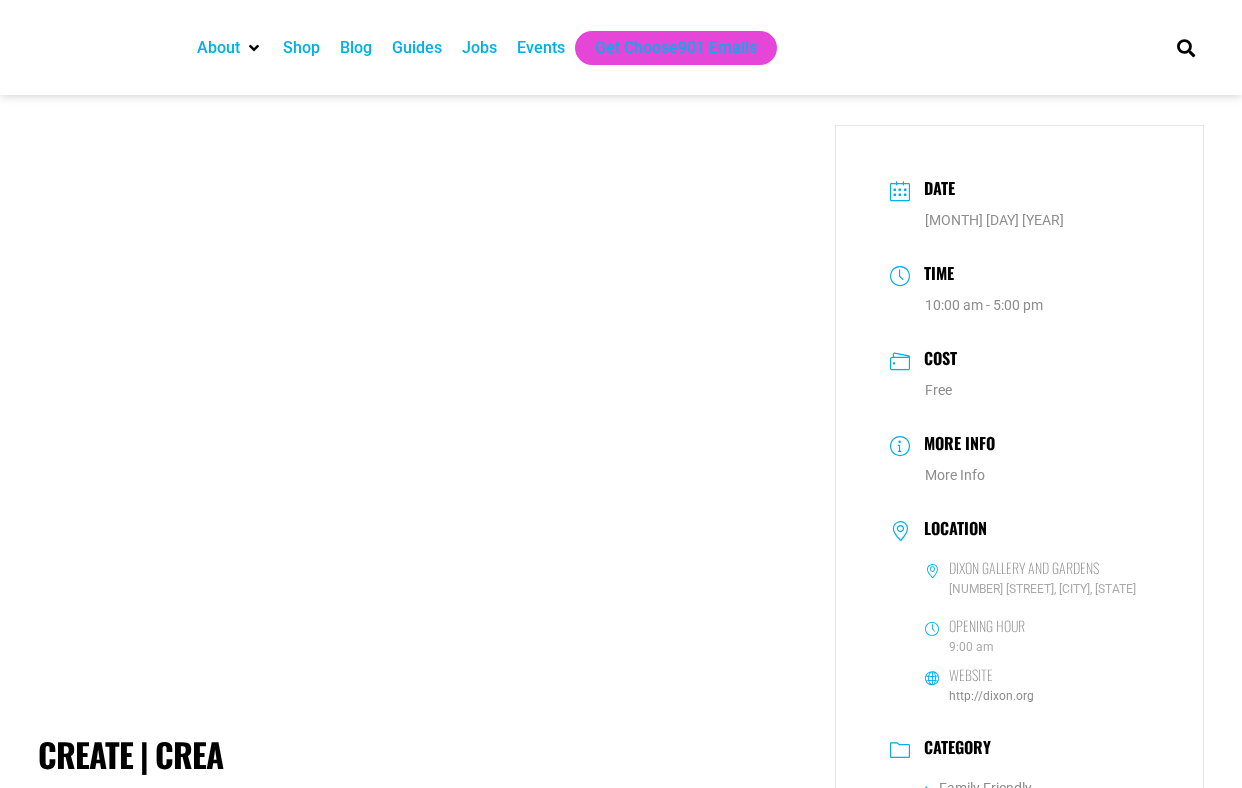 scroll, scrollTop: 0, scrollLeft: 0, axis: both 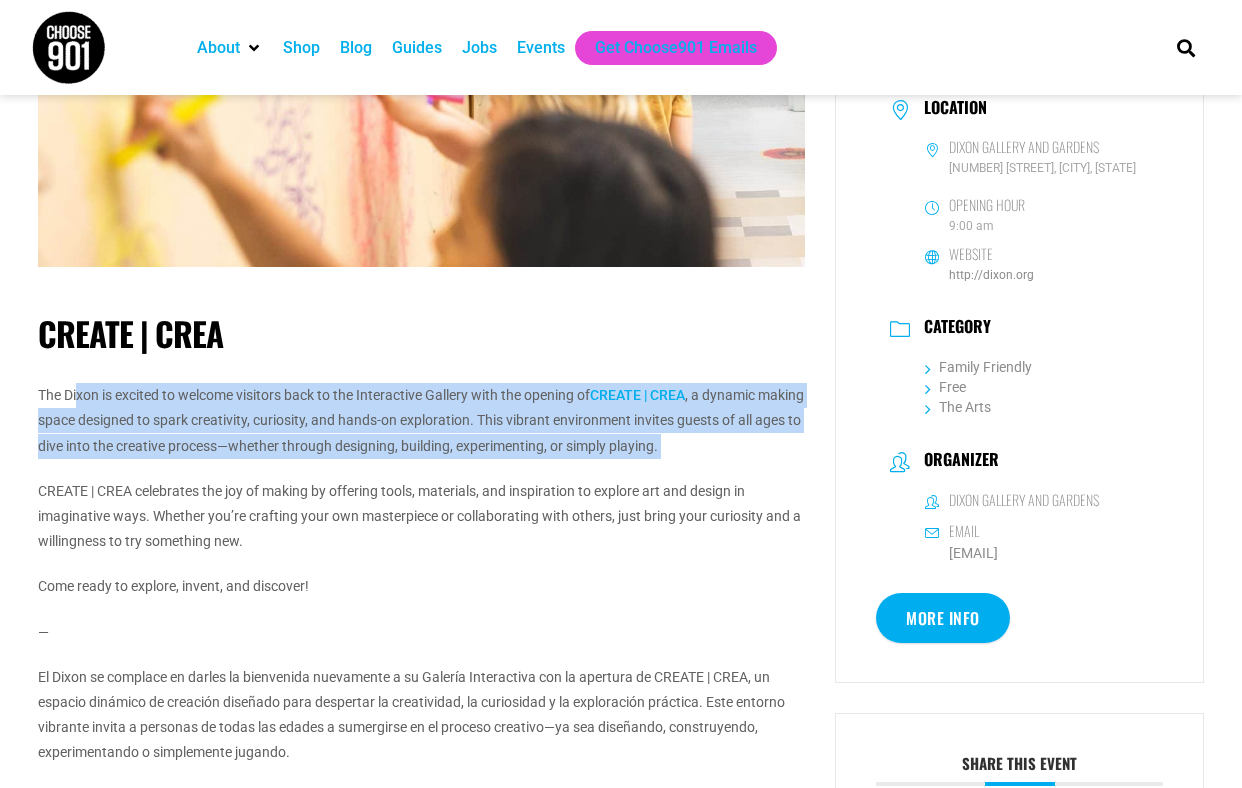 drag, startPoint x: 79, startPoint y: 400, endPoint x: 446, endPoint y: 457, distance: 371.40005 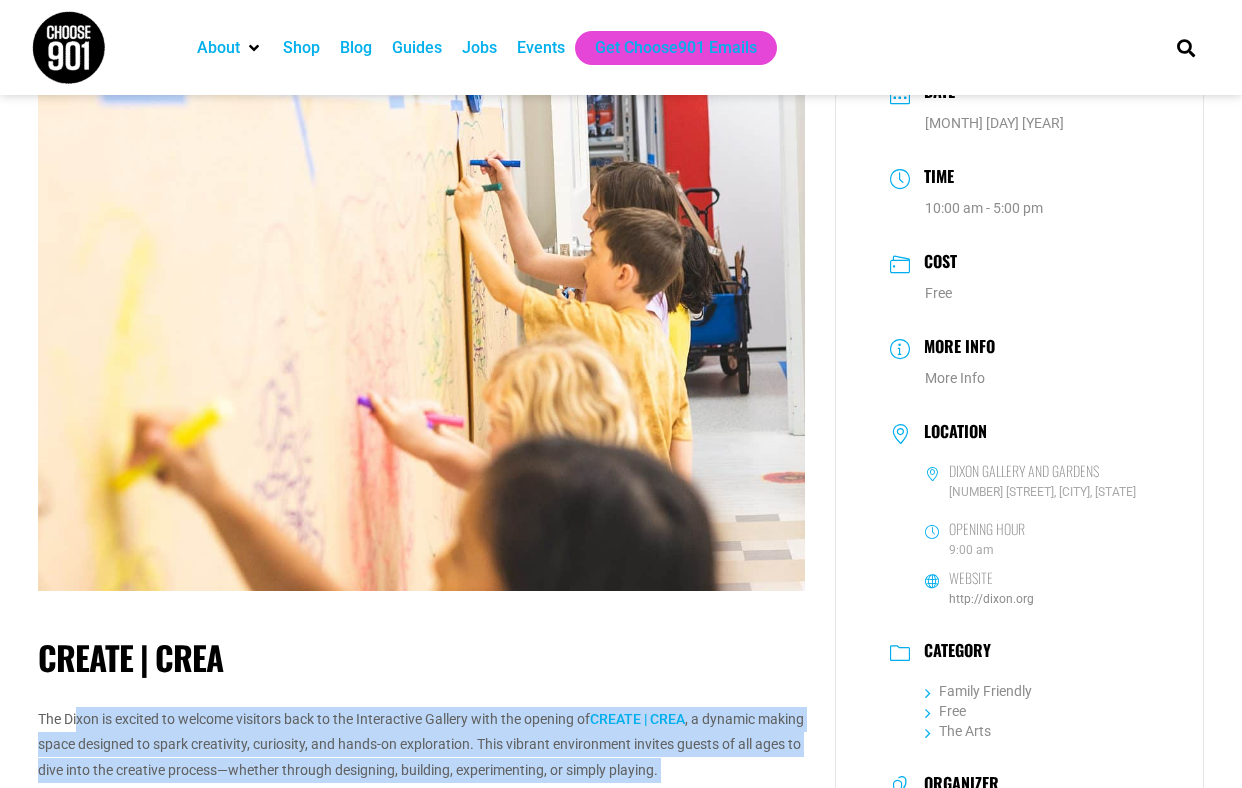scroll, scrollTop: 104, scrollLeft: 0, axis: vertical 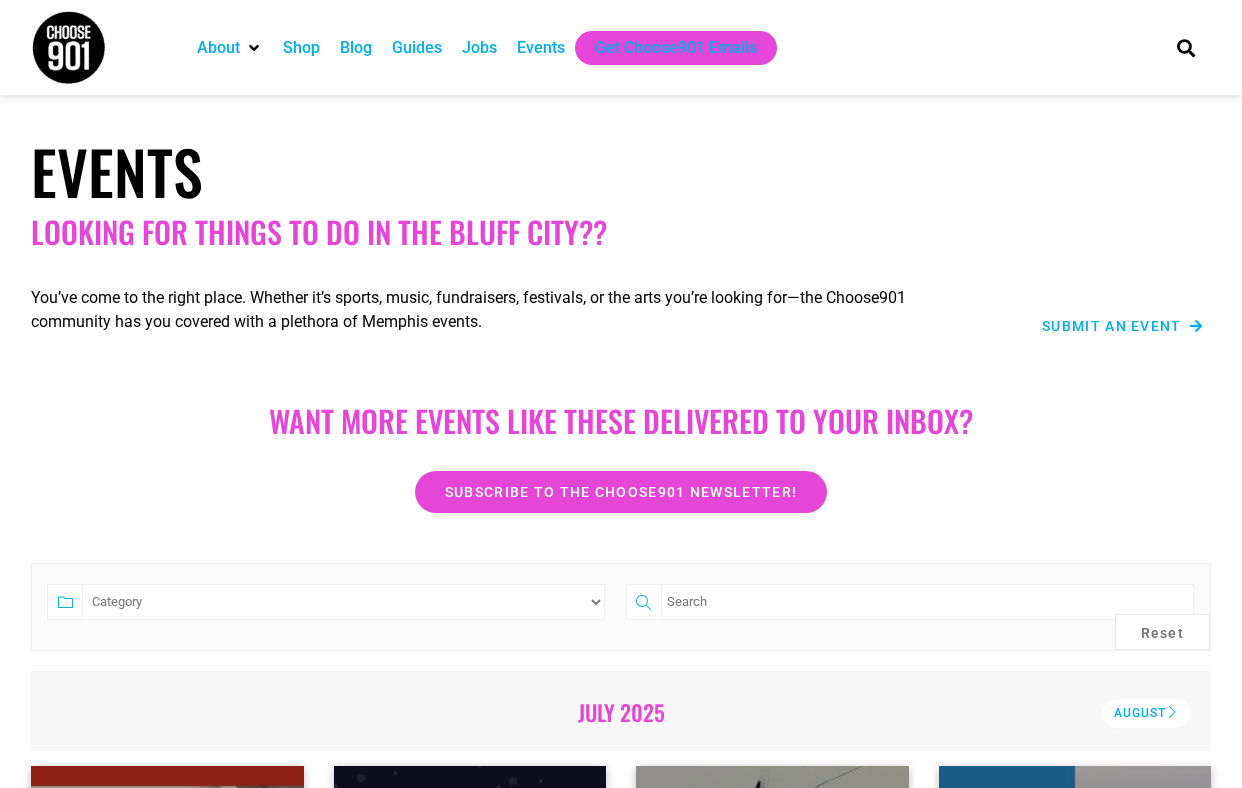 click on "Events" at bounding box center (541, 48) 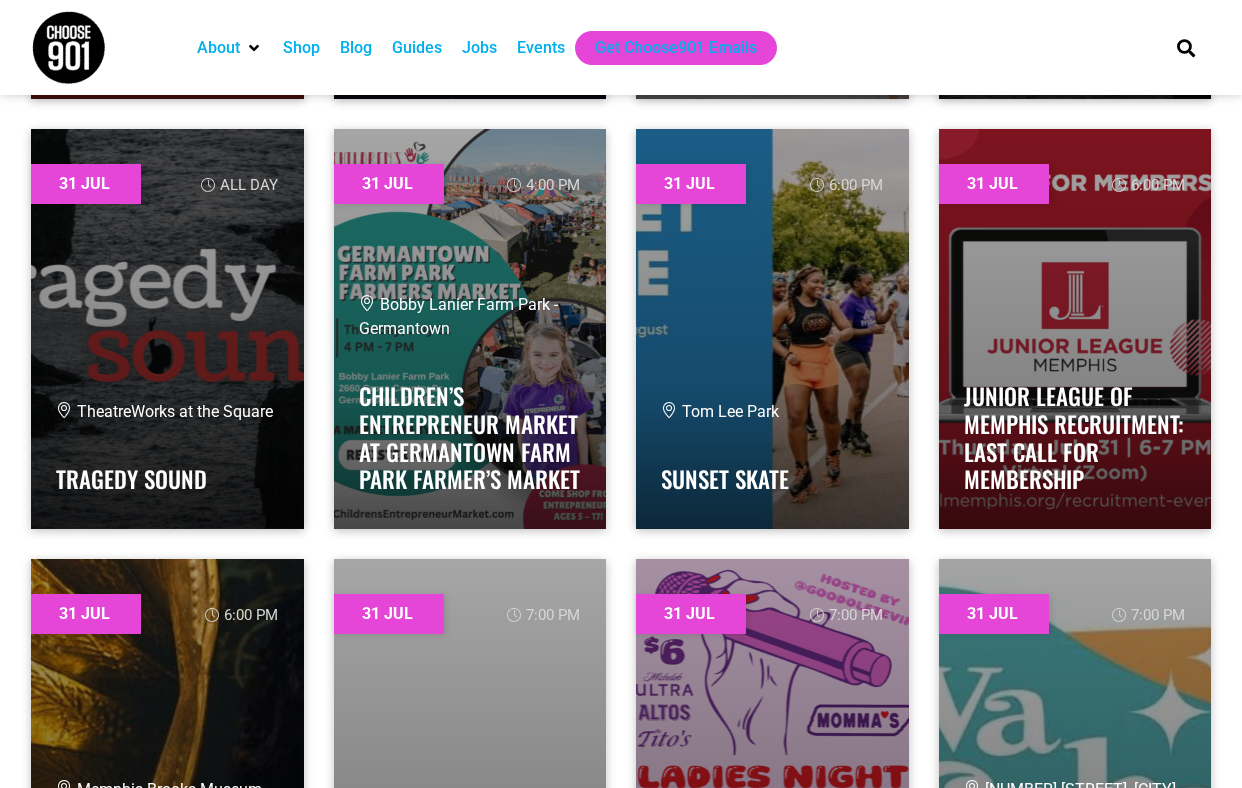 scroll, scrollTop: 41488, scrollLeft: 0, axis: vertical 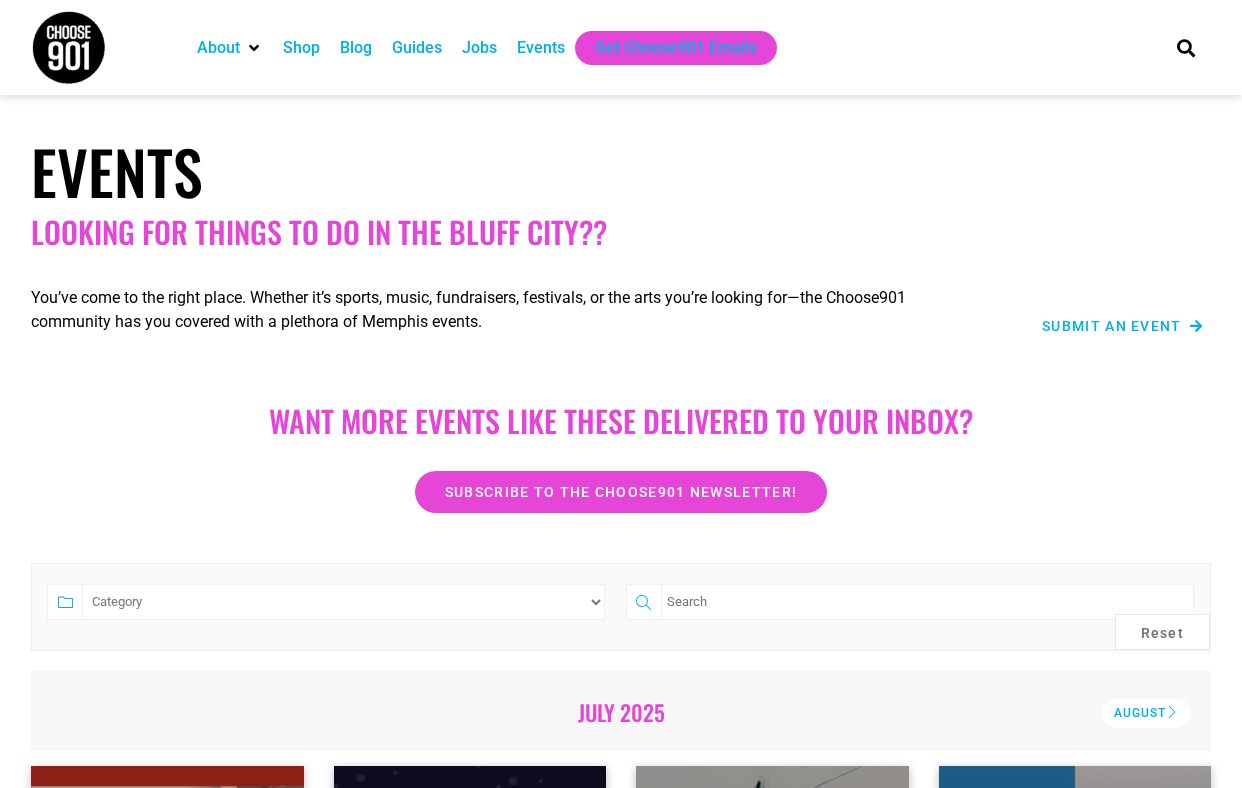 click on "July 2025 August
July August 2025 September" at bounding box center [621, 711] 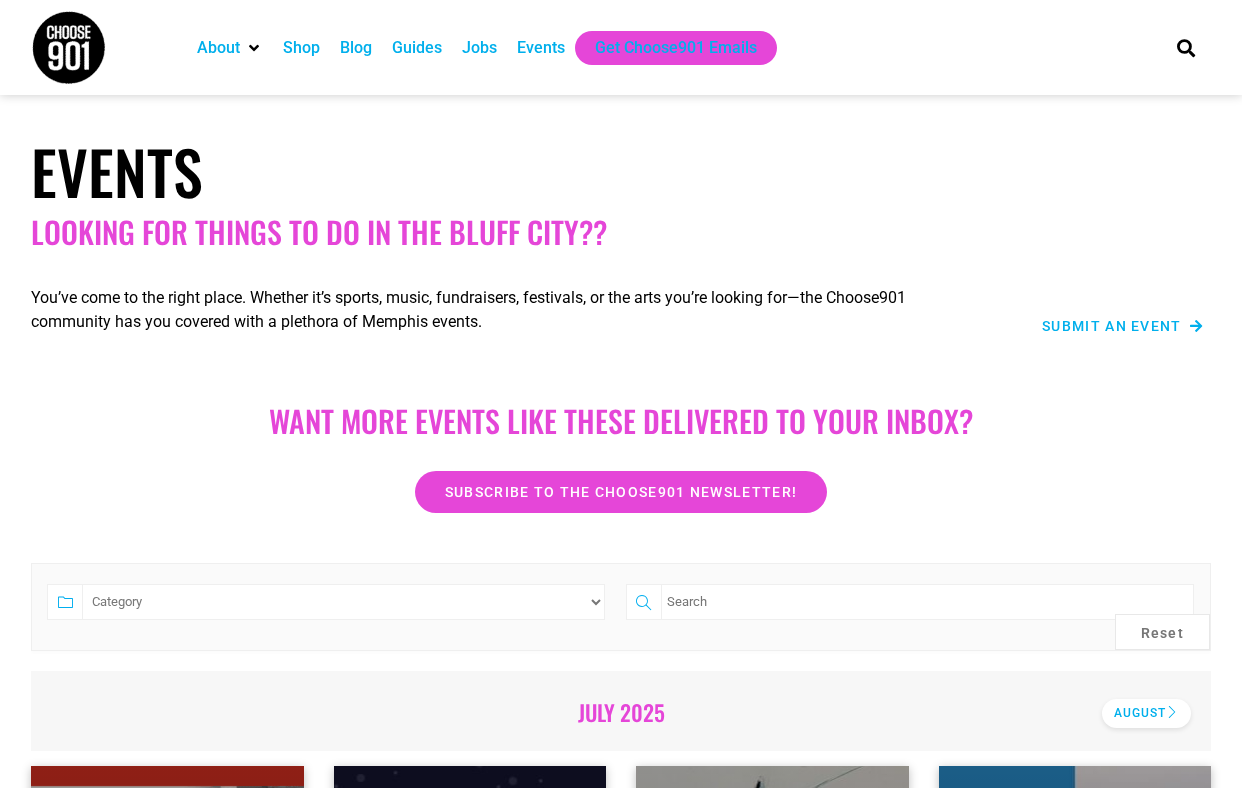 click on "August" at bounding box center (1146, 713) 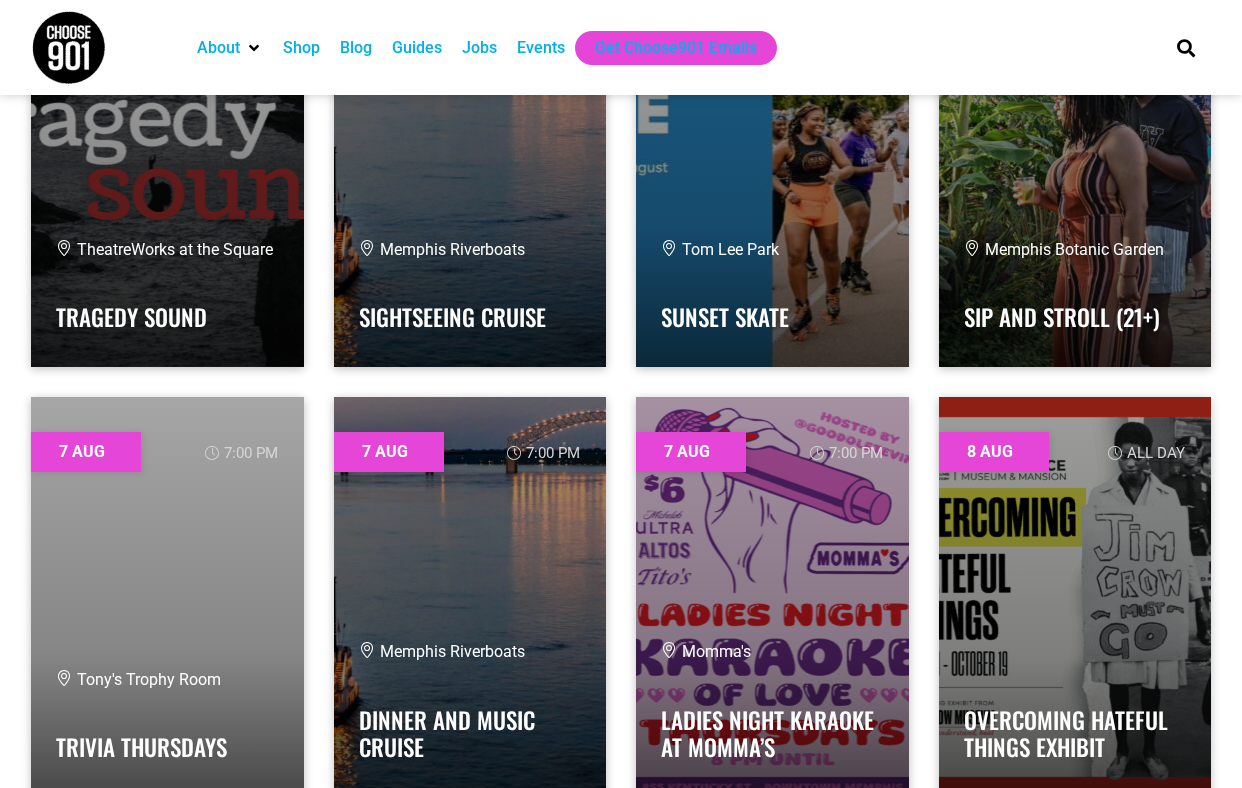 scroll, scrollTop: 9401, scrollLeft: 0, axis: vertical 